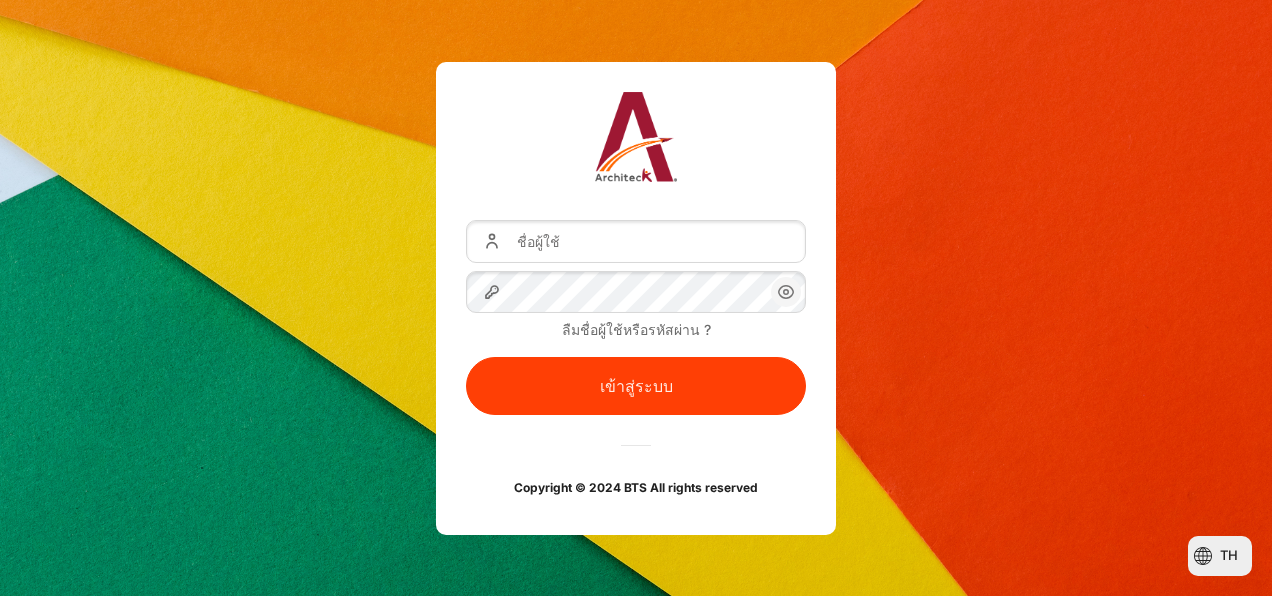 scroll, scrollTop: 0, scrollLeft: 0, axis: both 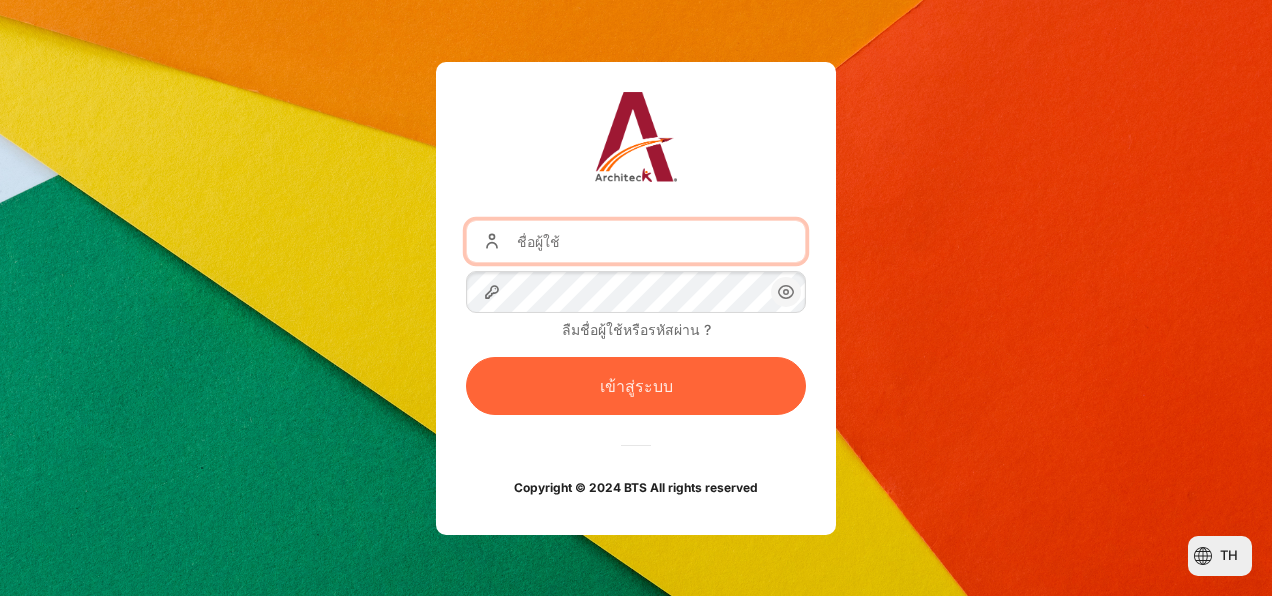 type on "[EMAIL]" 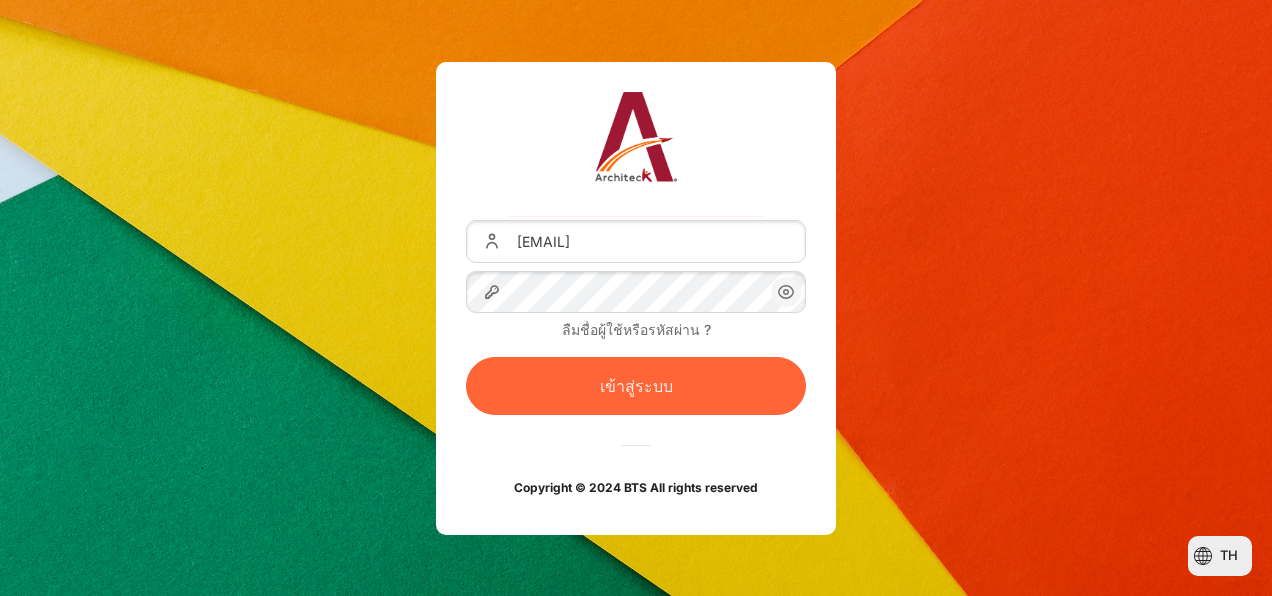 click on "เข้าสู่ระบบ" at bounding box center [636, 386] 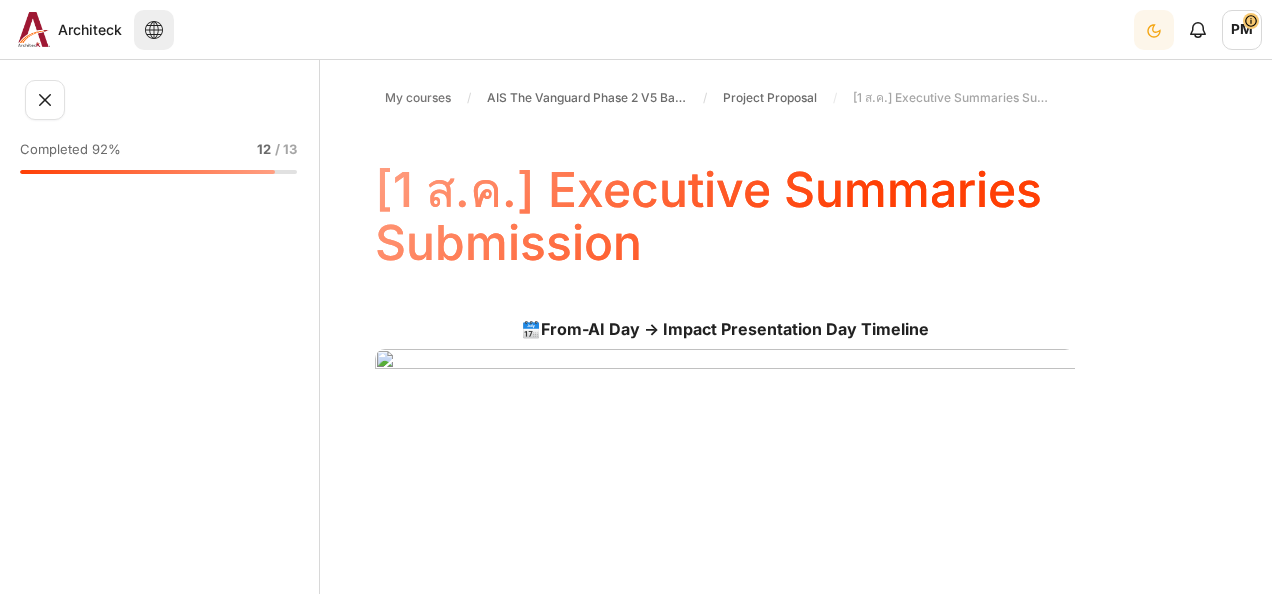 scroll, scrollTop: 0, scrollLeft: 0, axis: both 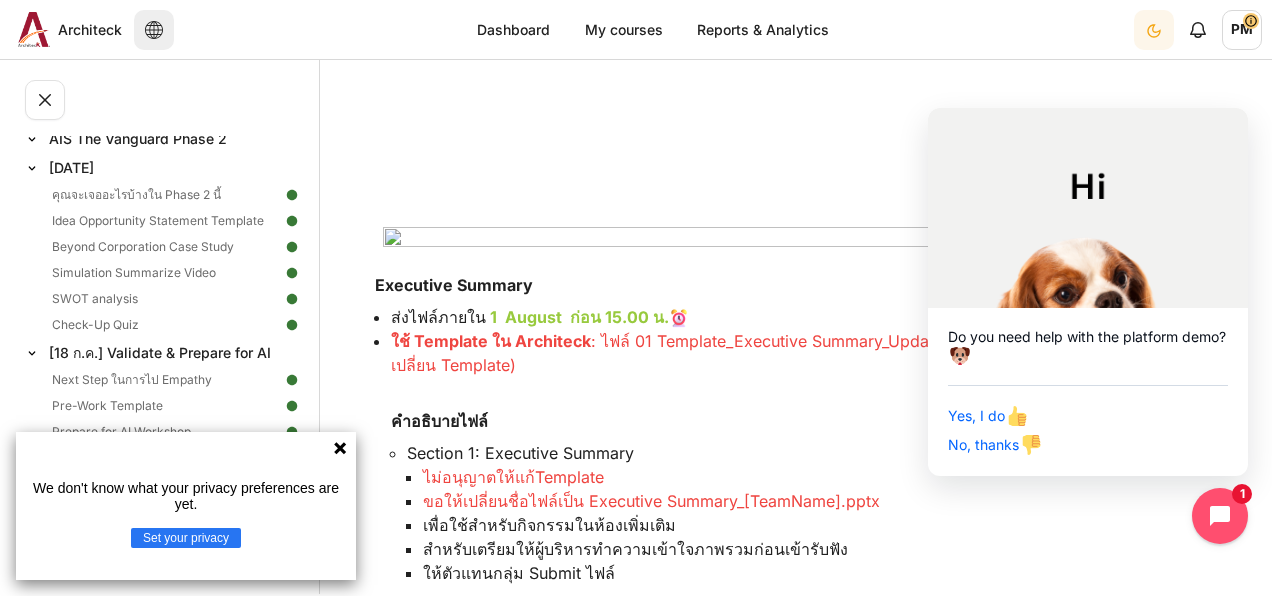 click 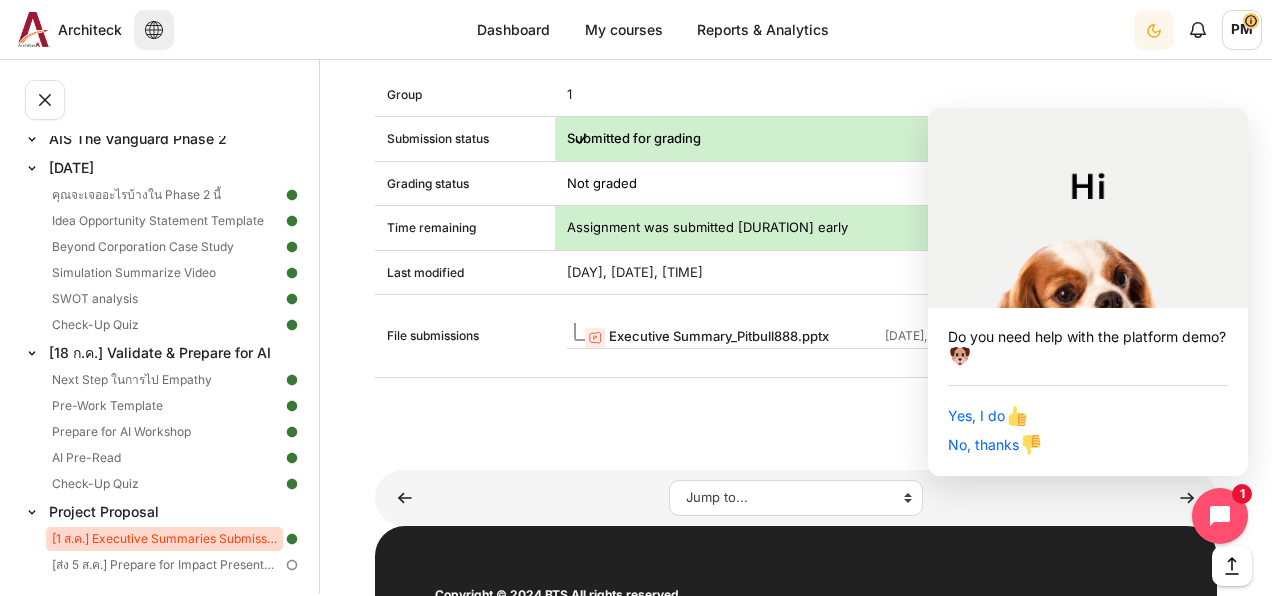 scroll, scrollTop: 1400, scrollLeft: 0, axis: vertical 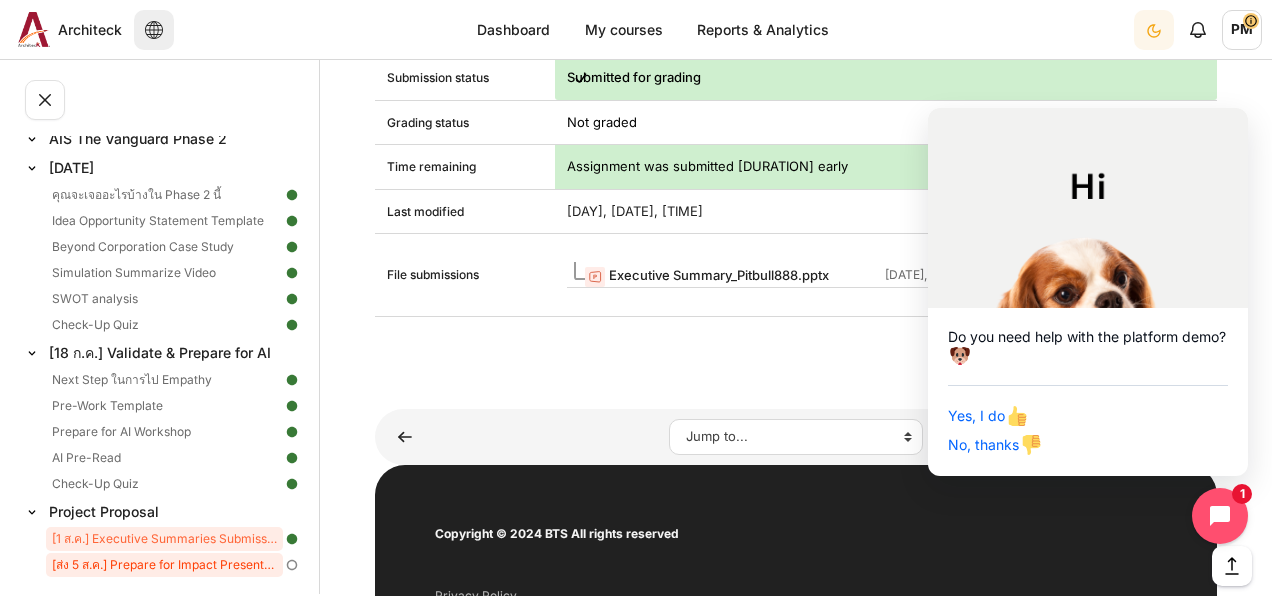 click on "[ส่ง 5 ส.ค.] Prepare for Impact Presentation Day" at bounding box center (164, 565) 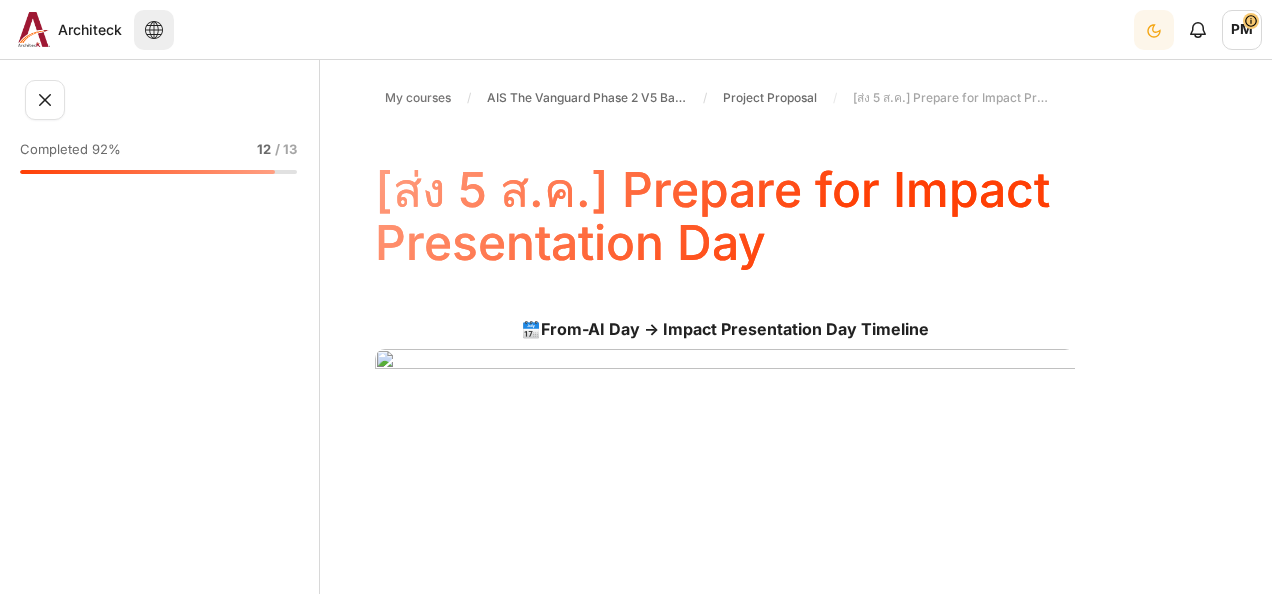 scroll, scrollTop: 0, scrollLeft: 0, axis: both 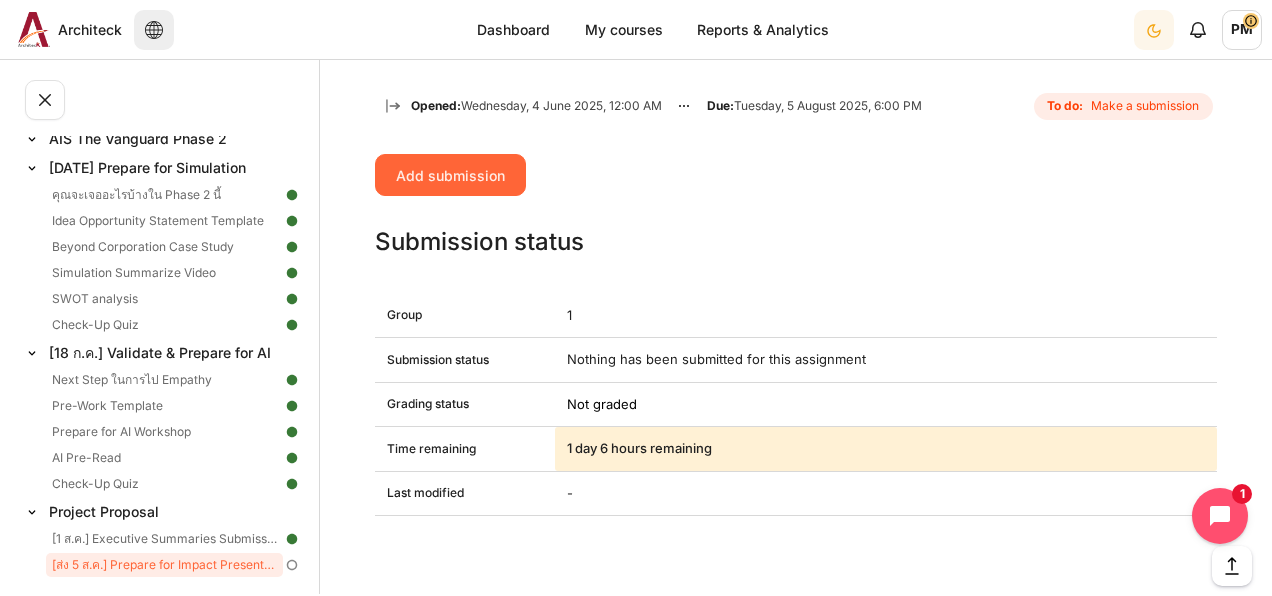 click on "Add submission" at bounding box center [450, 175] 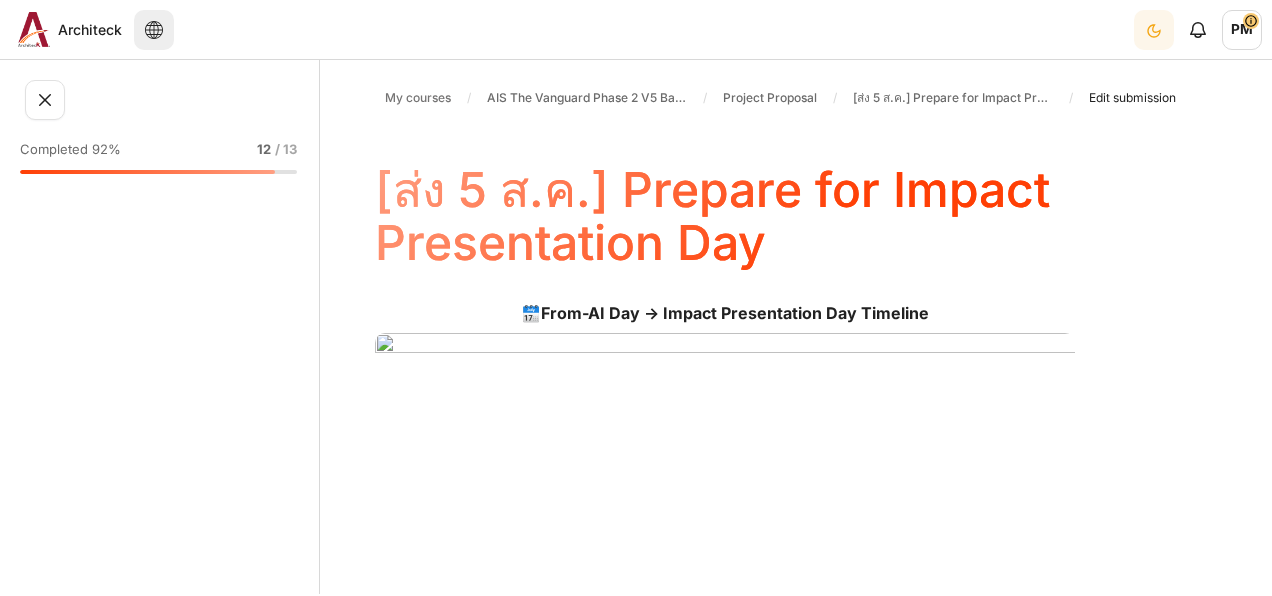 scroll, scrollTop: 0, scrollLeft: 0, axis: both 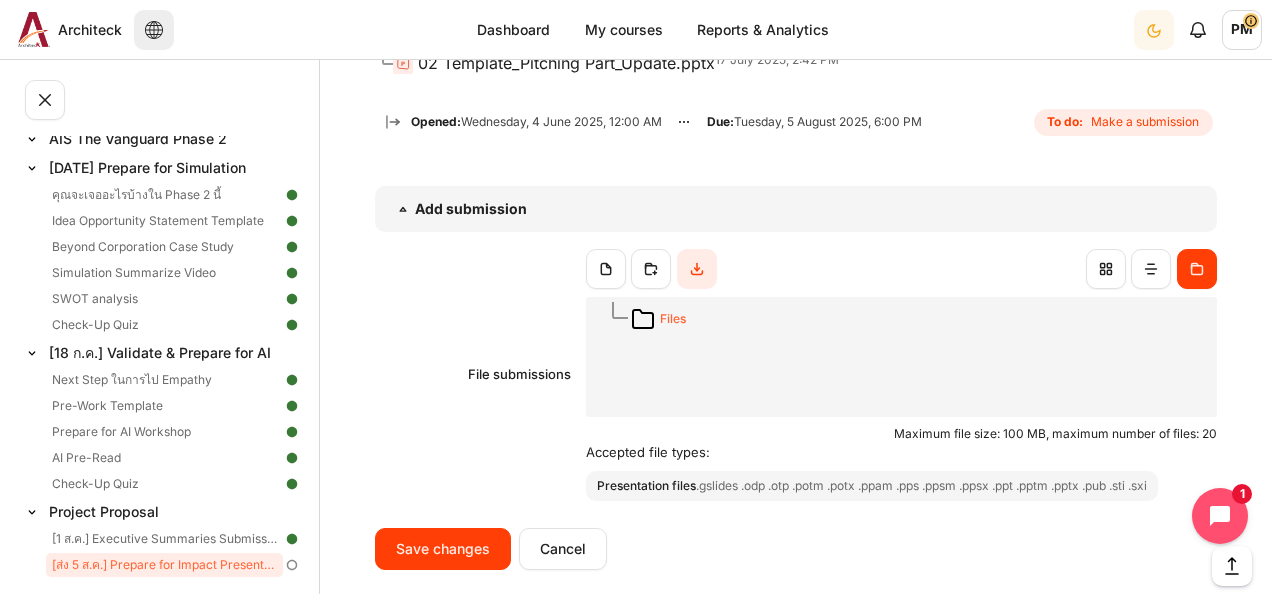 click on "Files" at bounding box center [673, 319] 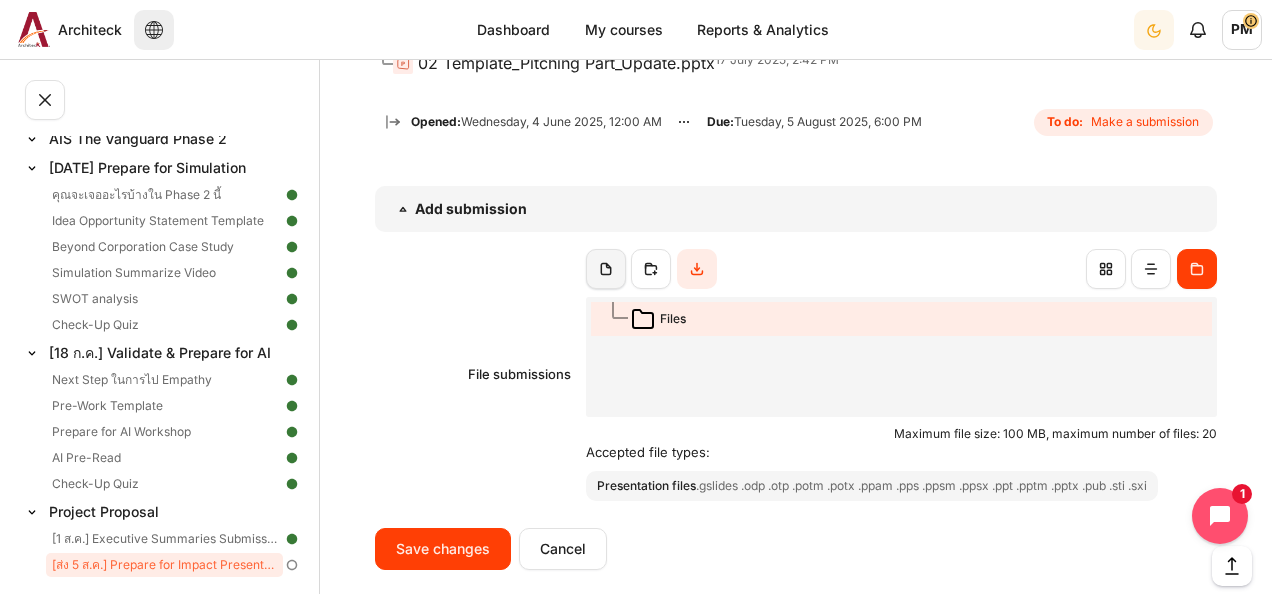 click at bounding box center [606, 269] 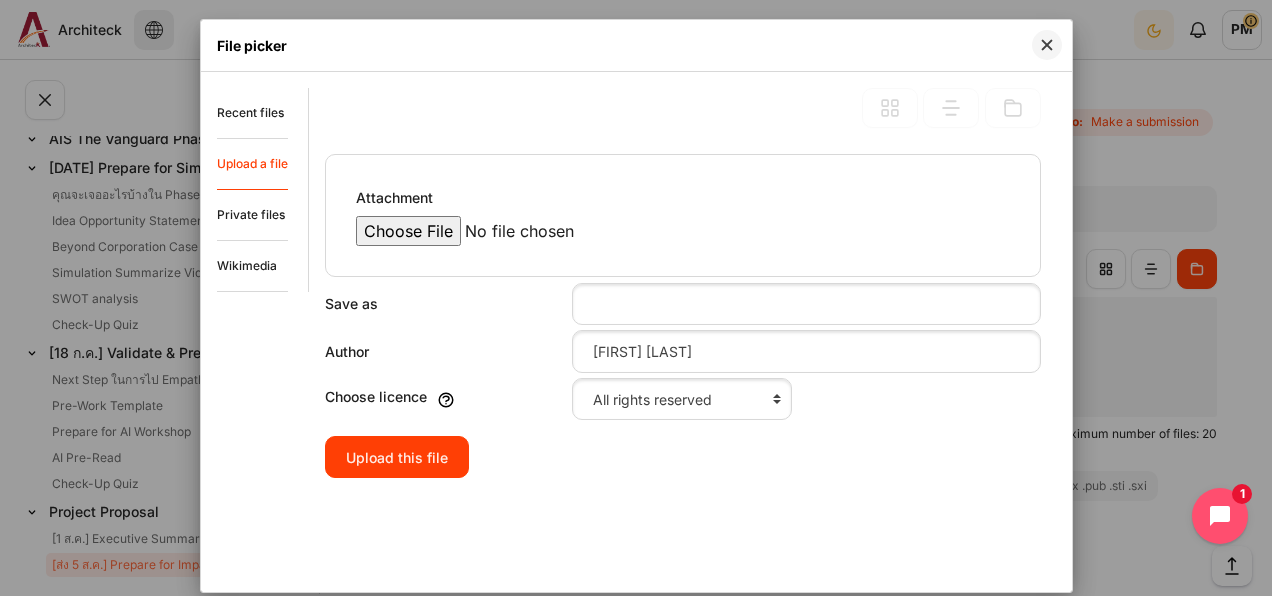 click on "Attachment" at bounding box center [526, 231] 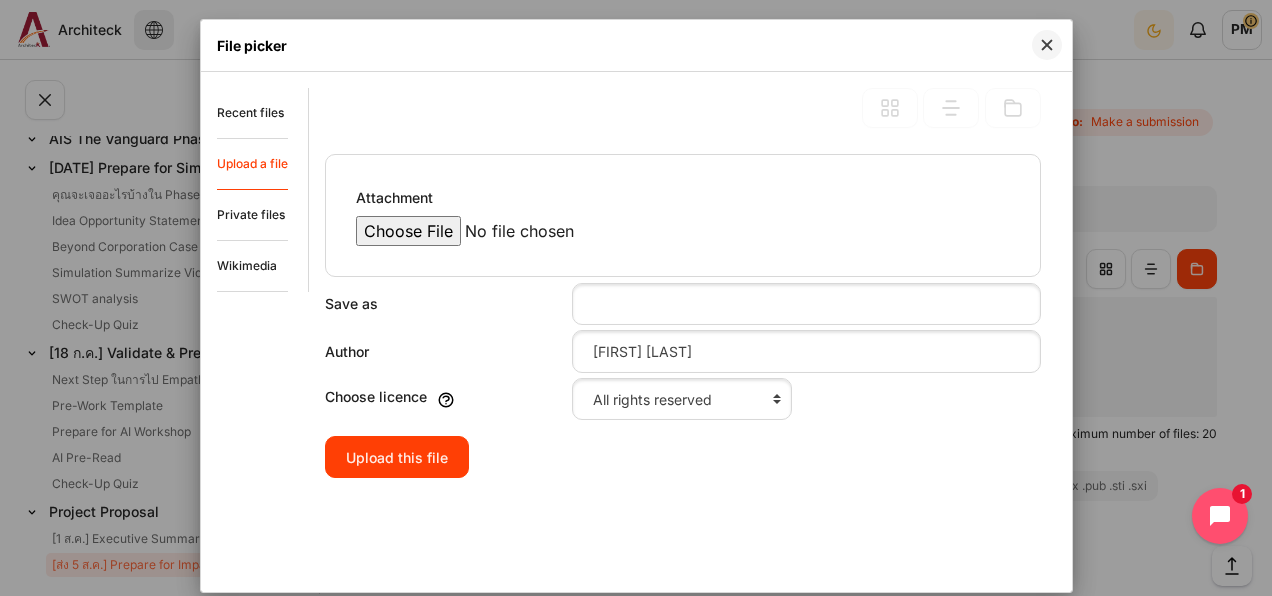 type on "C:\fakepath\[FILENAME].pptx" 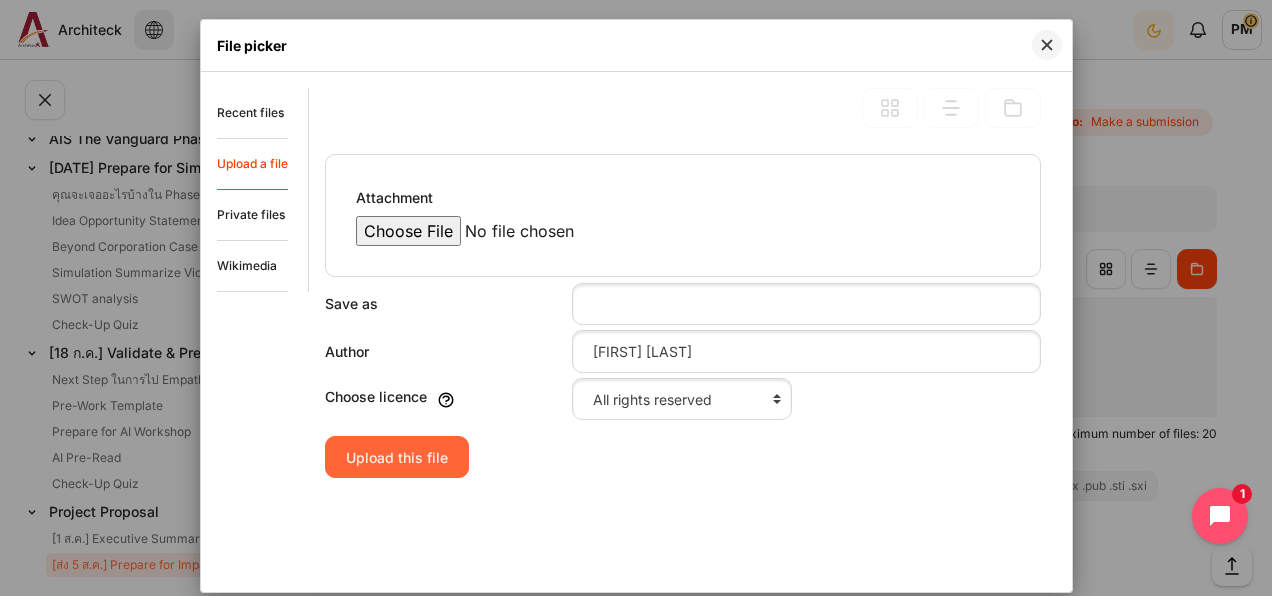 click on "Upload this file" at bounding box center (397, 457) 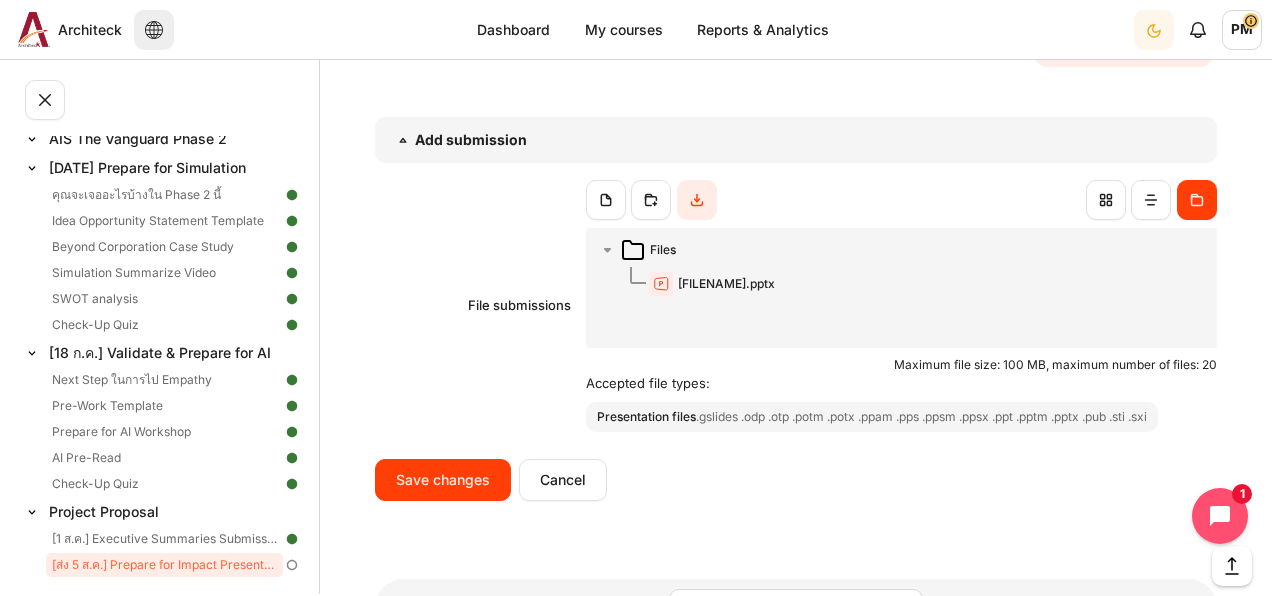 scroll, scrollTop: 2300, scrollLeft: 0, axis: vertical 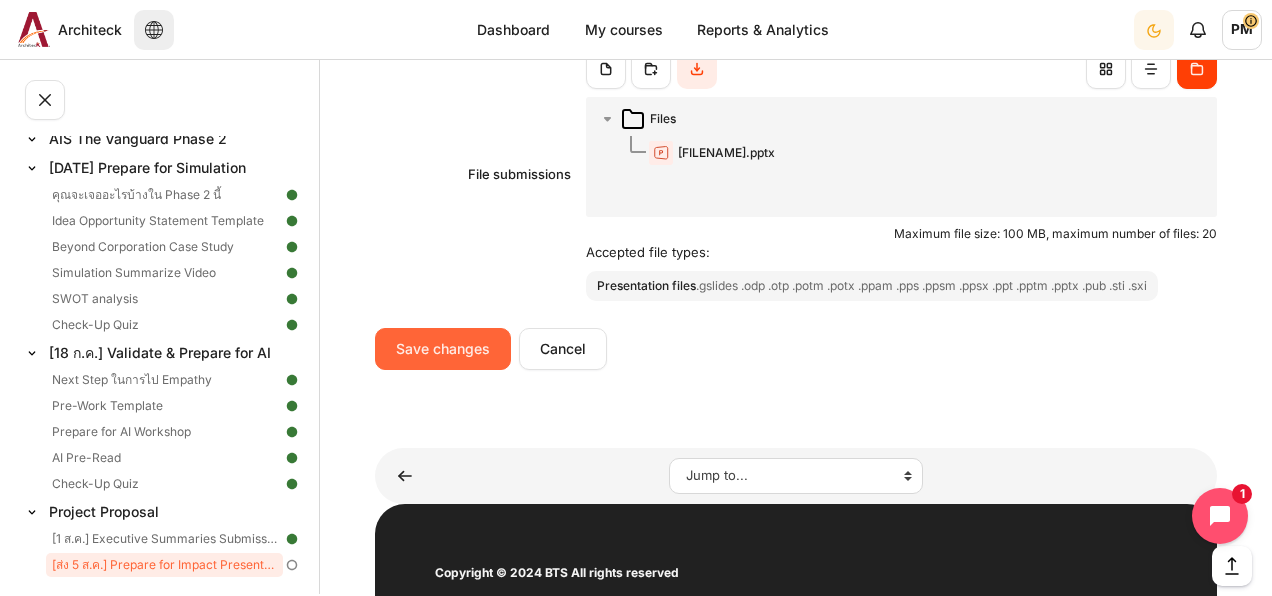 click on "Save changes" at bounding box center [443, 349] 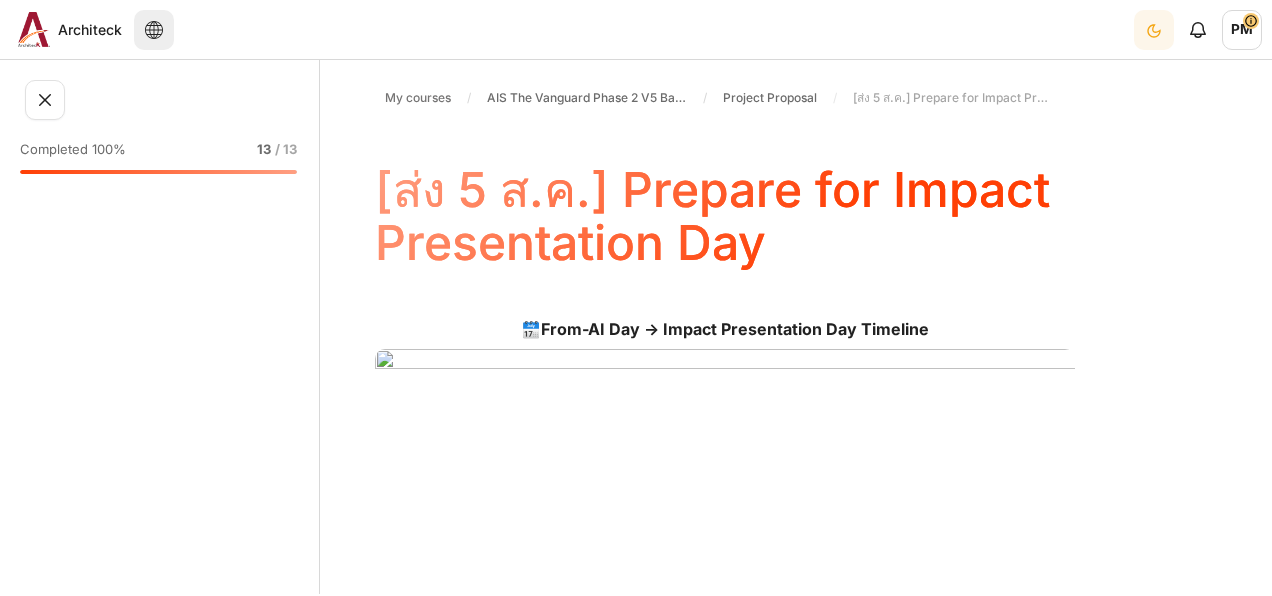 scroll, scrollTop: 0, scrollLeft: 0, axis: both 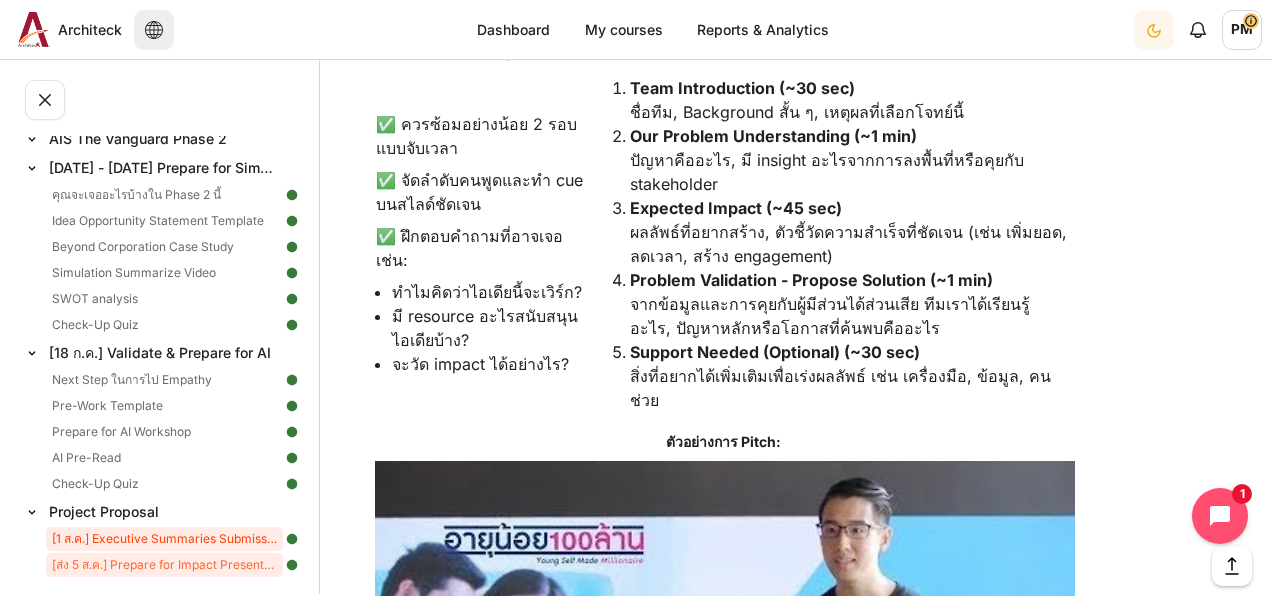 click on "[1 ส.ค.] Executive Summaries Submission" at bounding box center [164, 539] 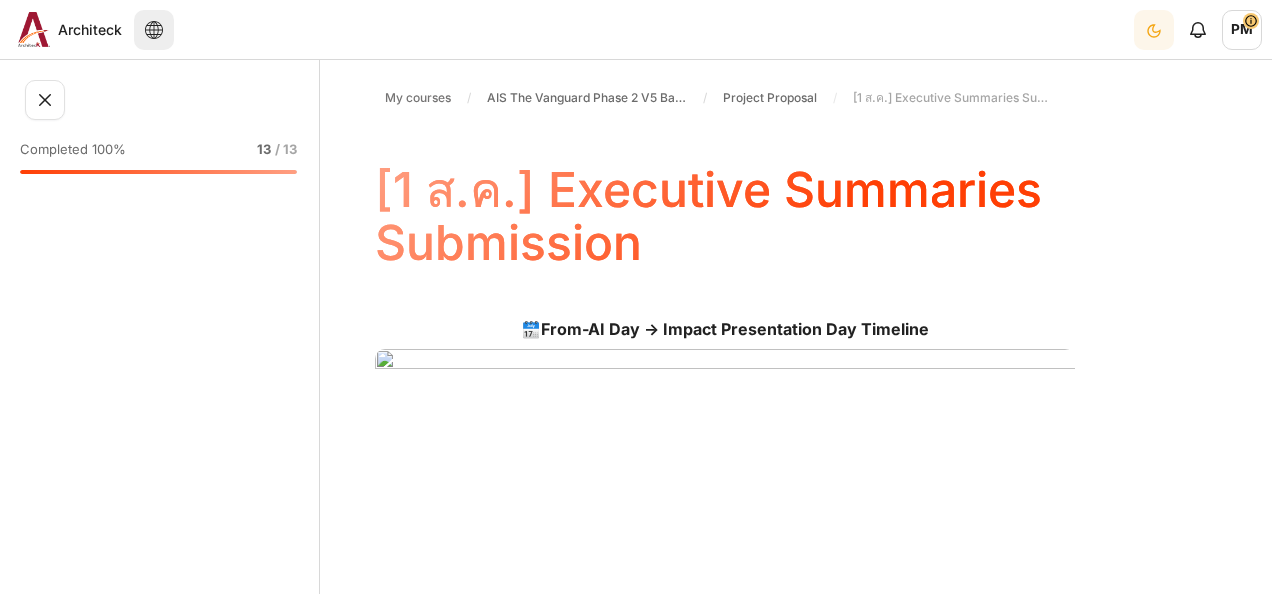 scroll, scrollTop: 0, scrollLeft: 0, axis: both 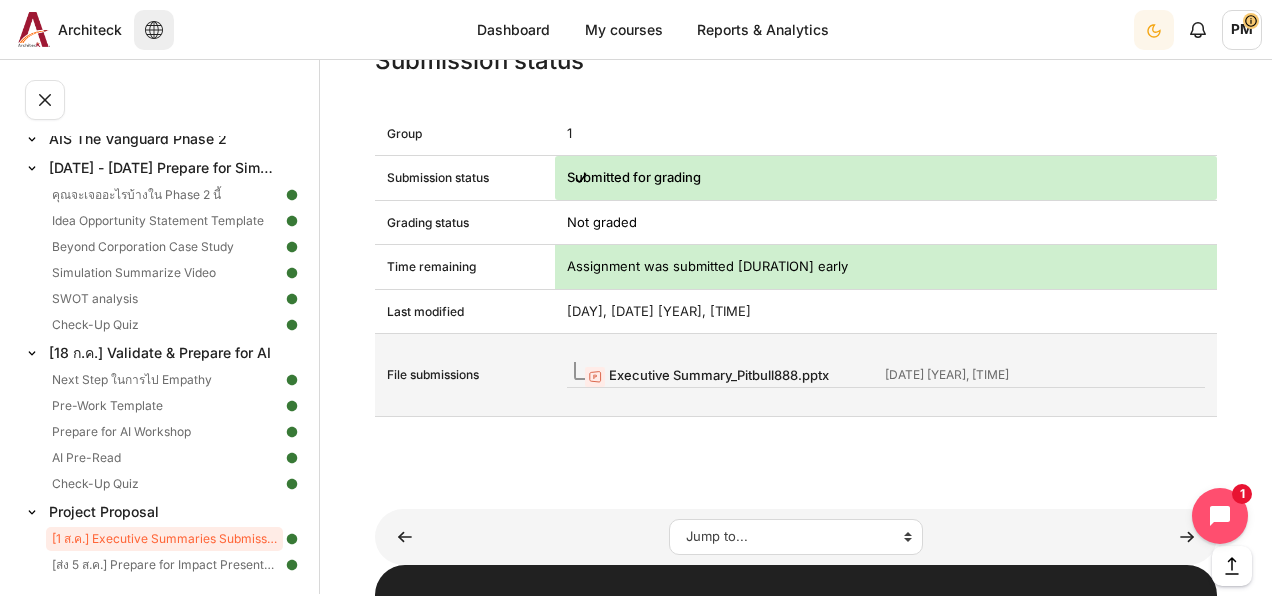 click on "Executive Summary_Pitbull888.pptx" at bounding box center (719, 375) 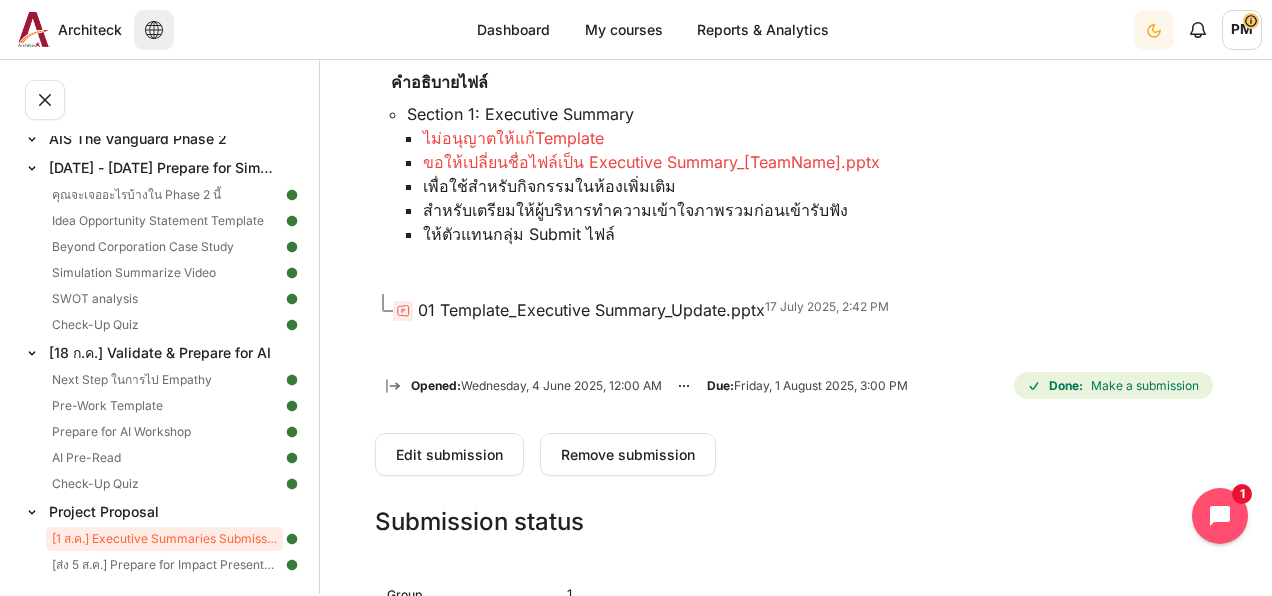 scroll, scrollTop: 800, scrollLeft: 0, axis: vertical 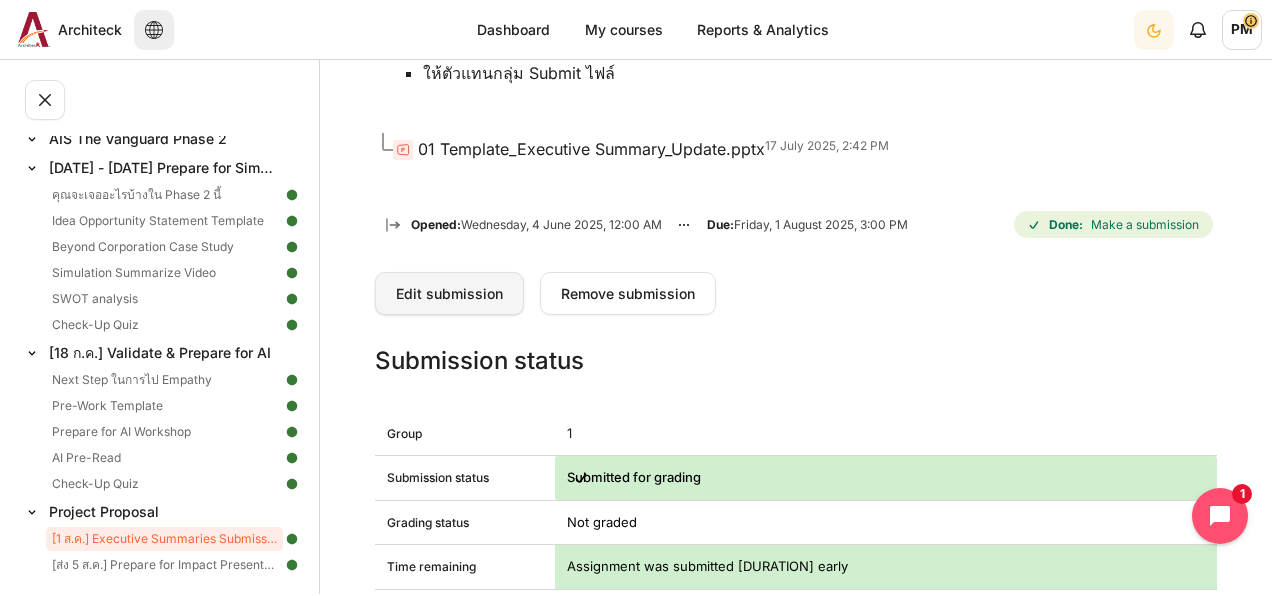 click on "Edit submission" at bounding box center [449, 293] 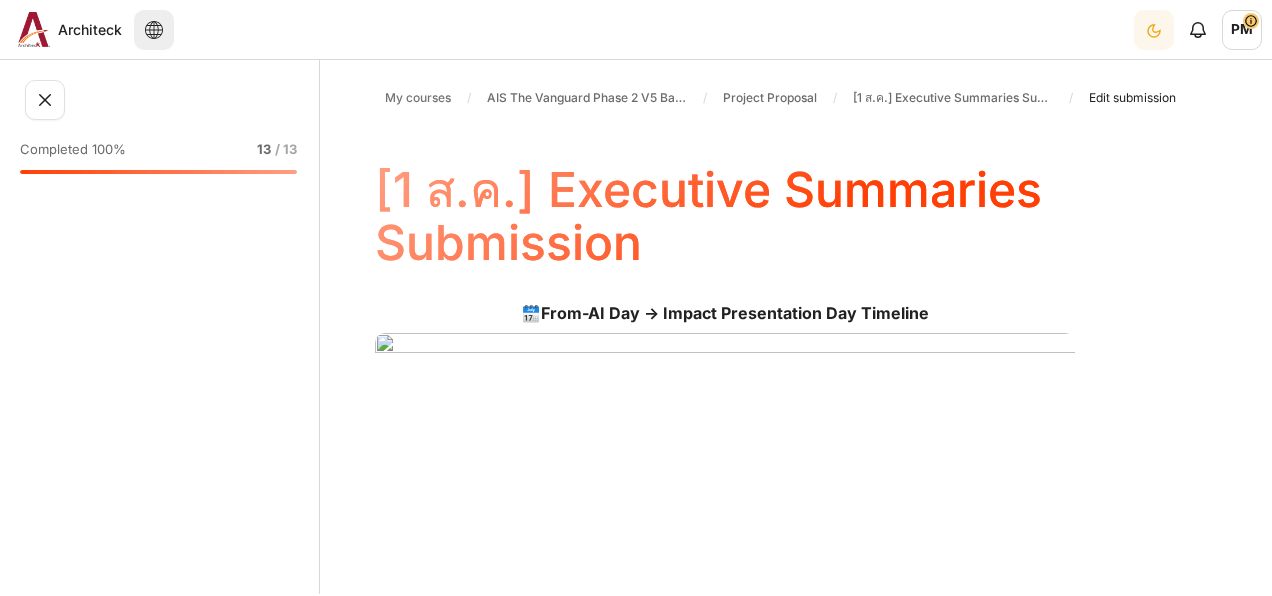 scroll, scrollTop: 0, scrollLeft: 0, axis: both 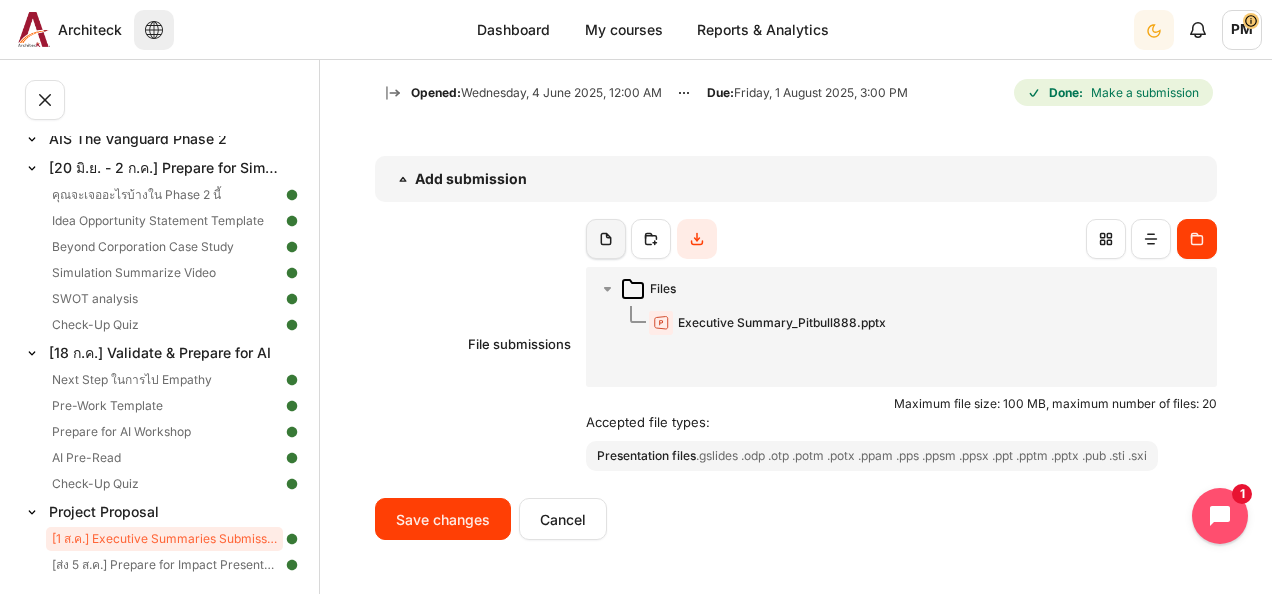 click at bounding box center (606, 239) 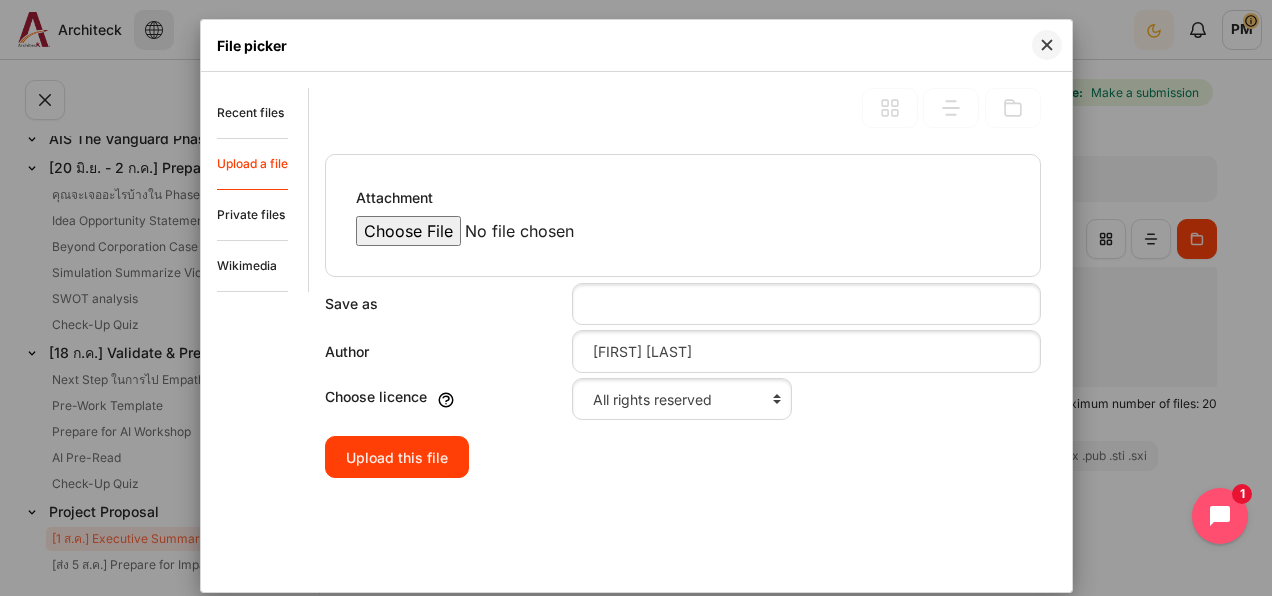 click on "Attachment" at bounding box center [526, 231] 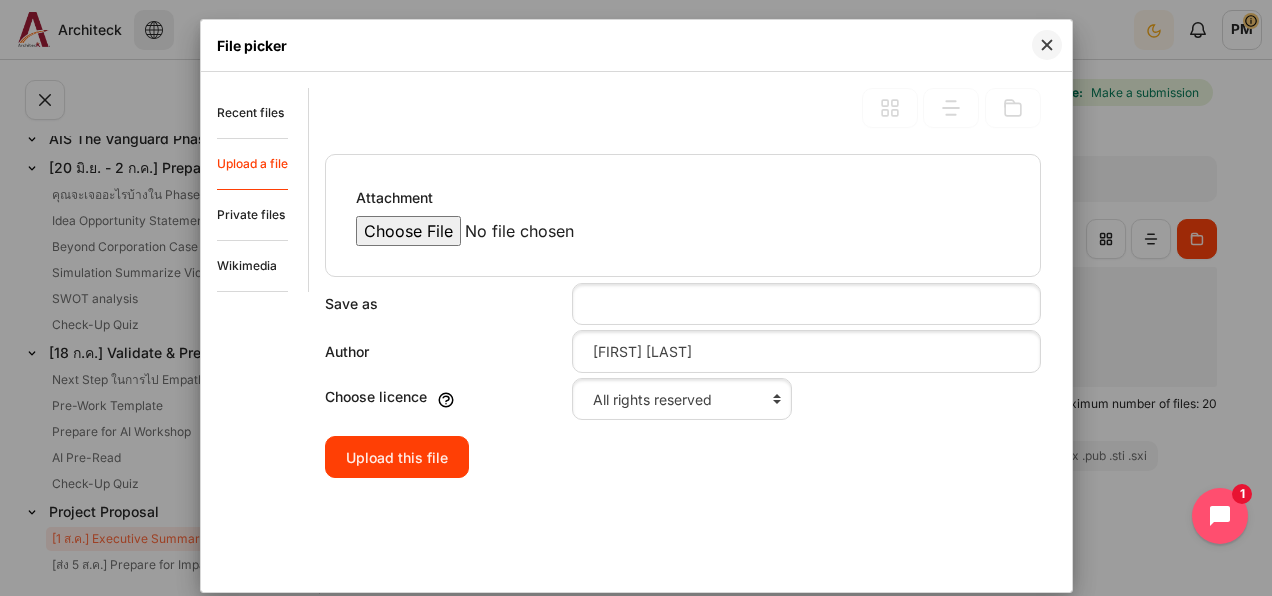 type on "[PATH]" 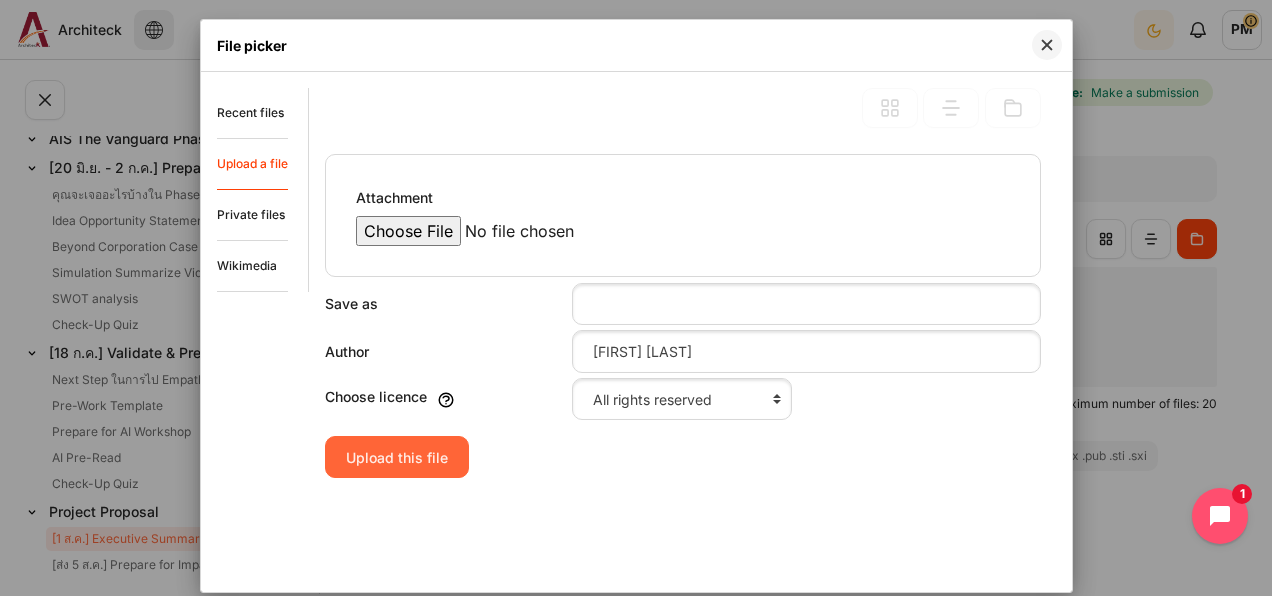 click on "Upload this file" at bounding box center (397, 457) 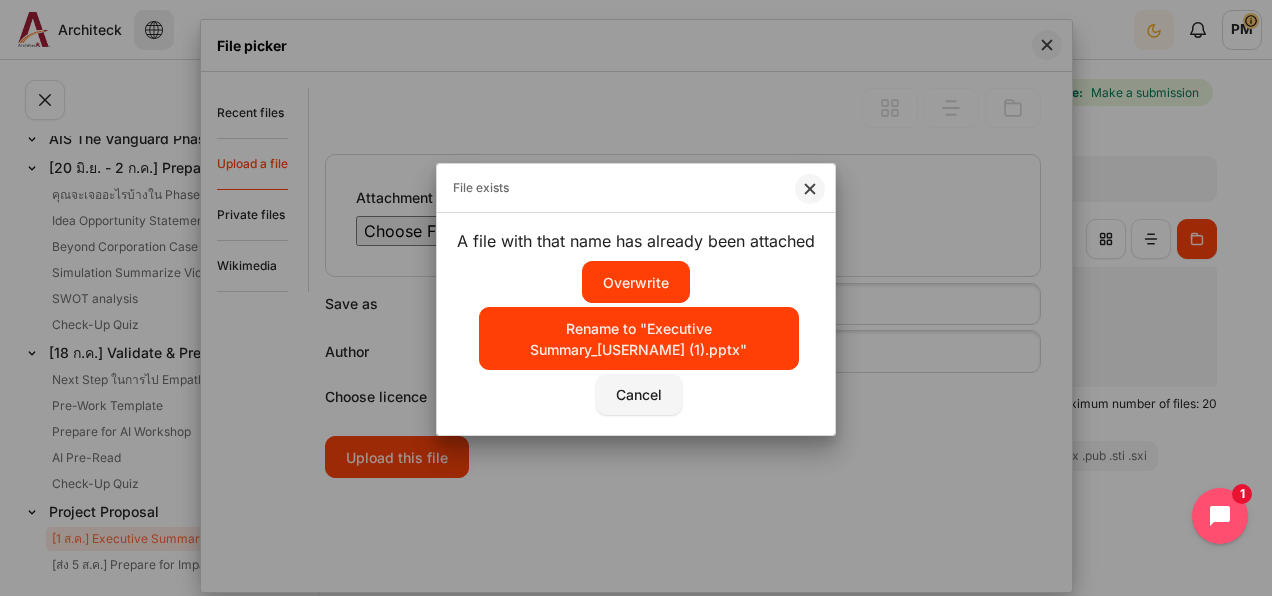 click on "Cancel" at bounding box center [639, 394] 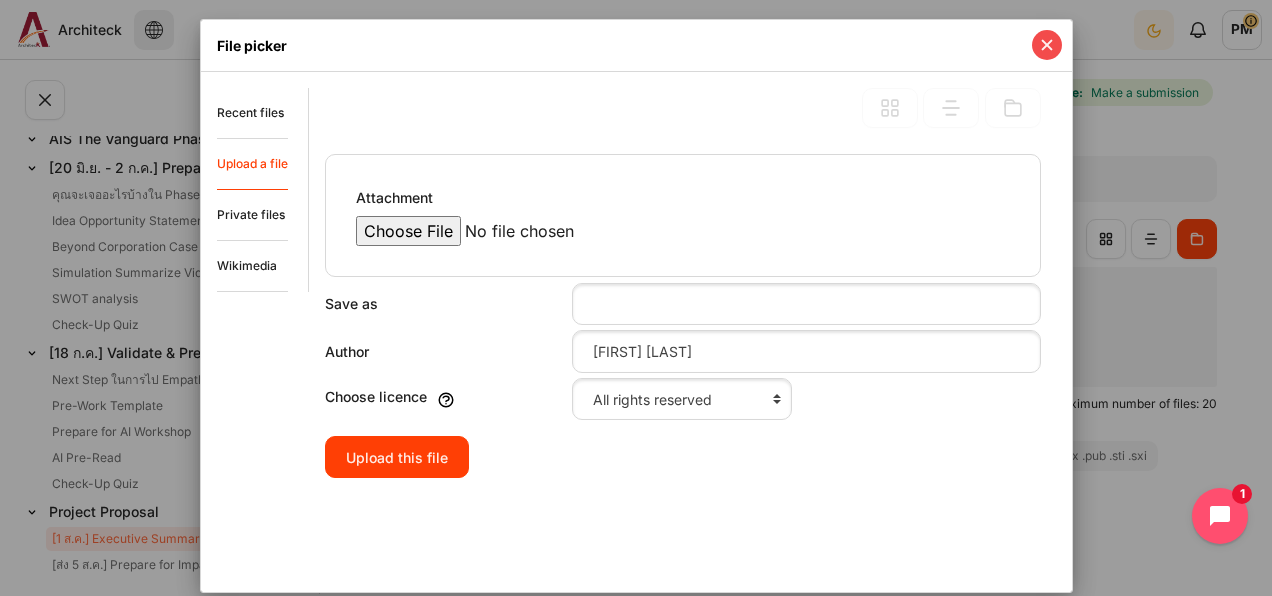 click at bounding box center [1047, 45] 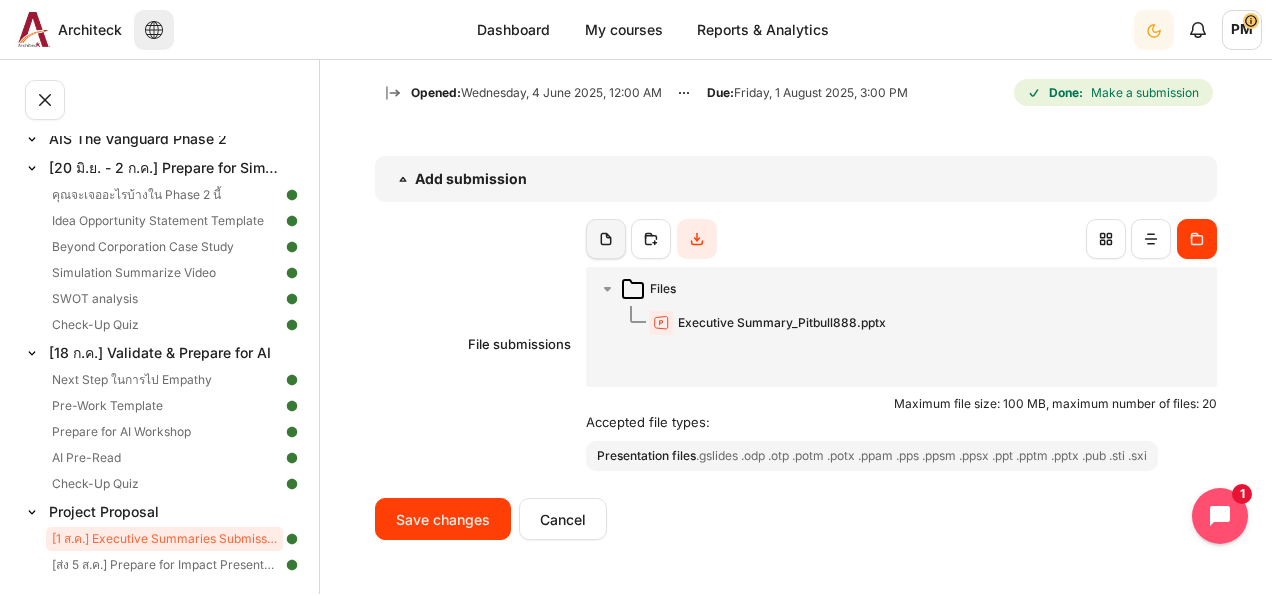 click at bounding box center (606, 239) 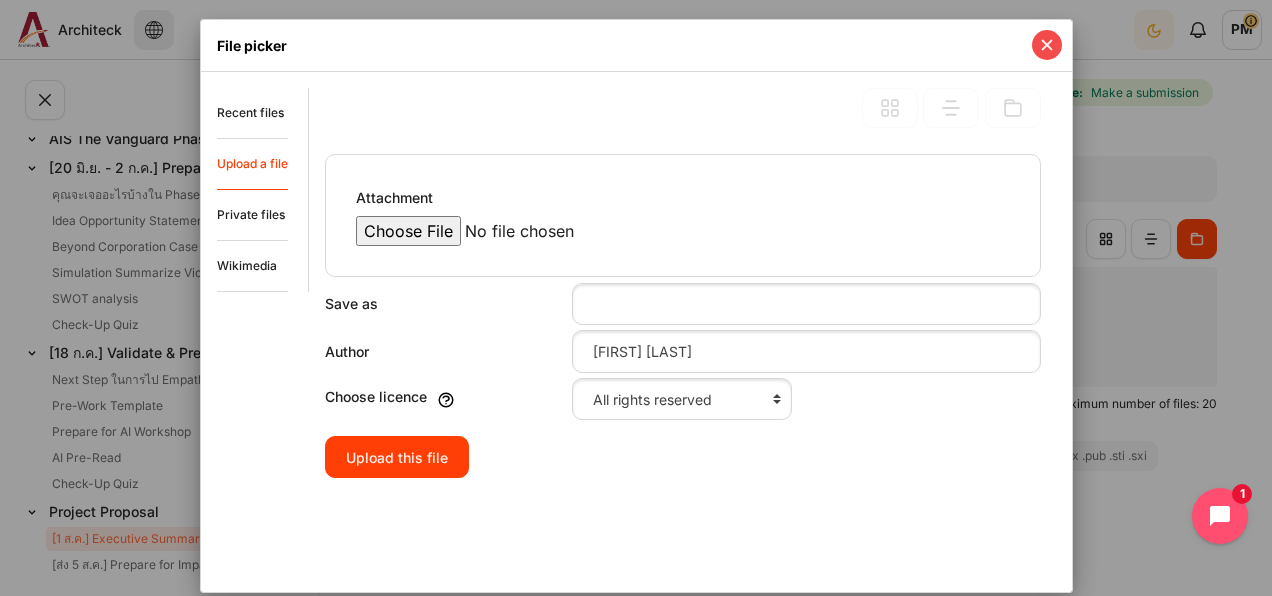 click at bounding box center [1047, 45] 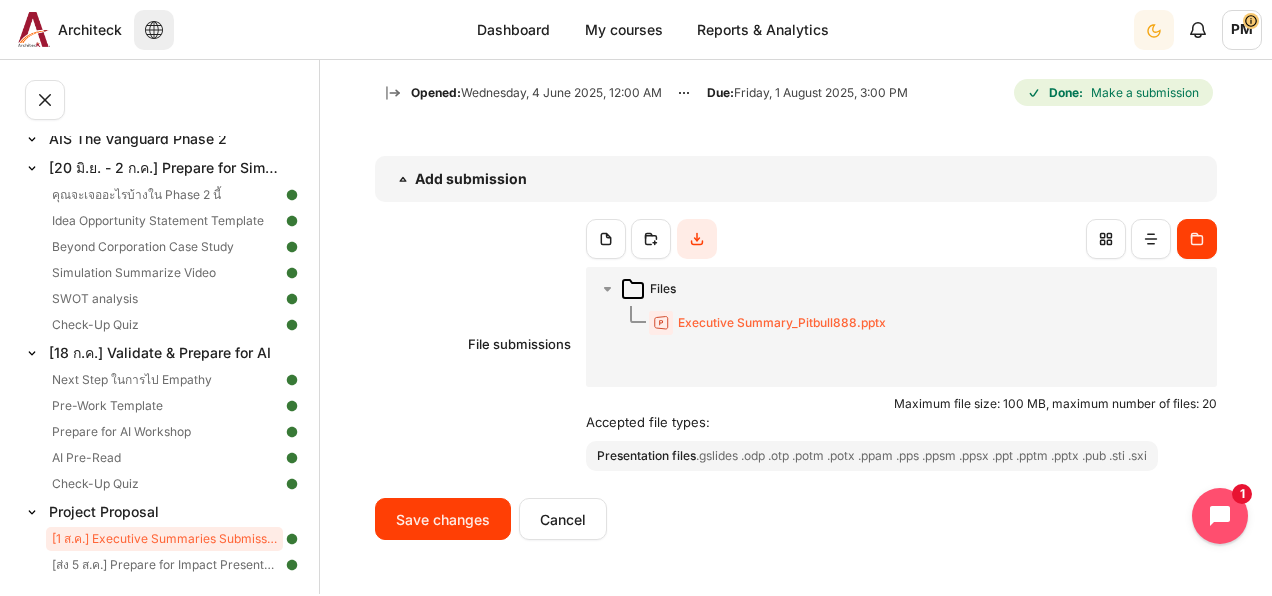 click on "Executive Summary_Pitbull888.pptx" at bounding box center (782, 323) 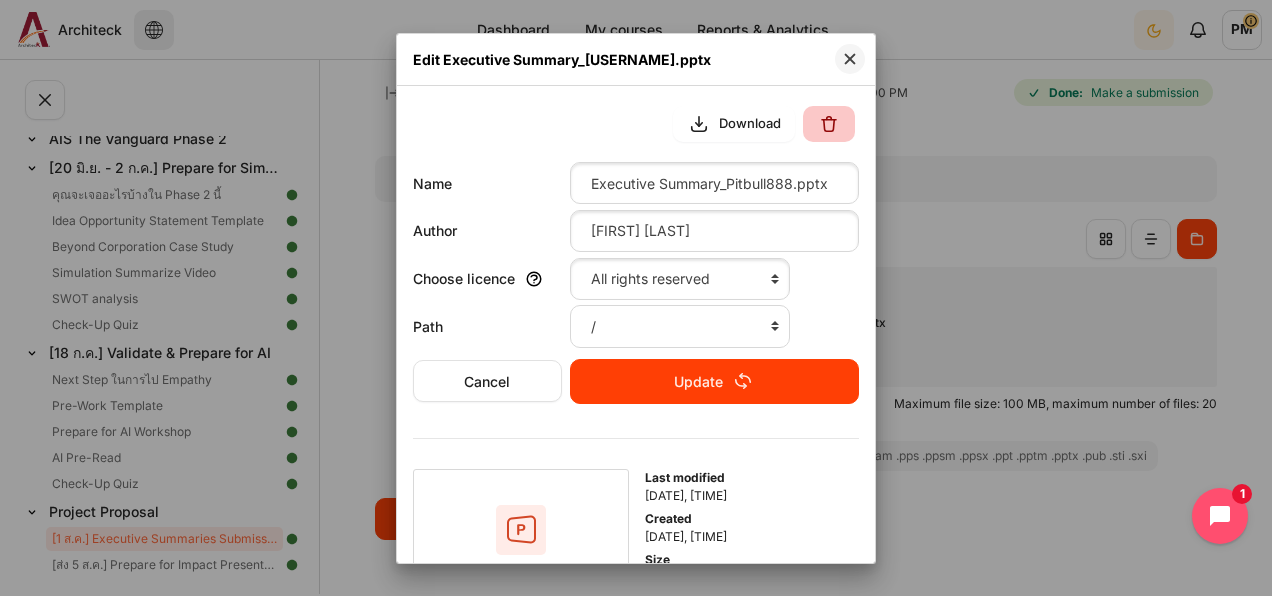 click at bounding box center [829, 124] 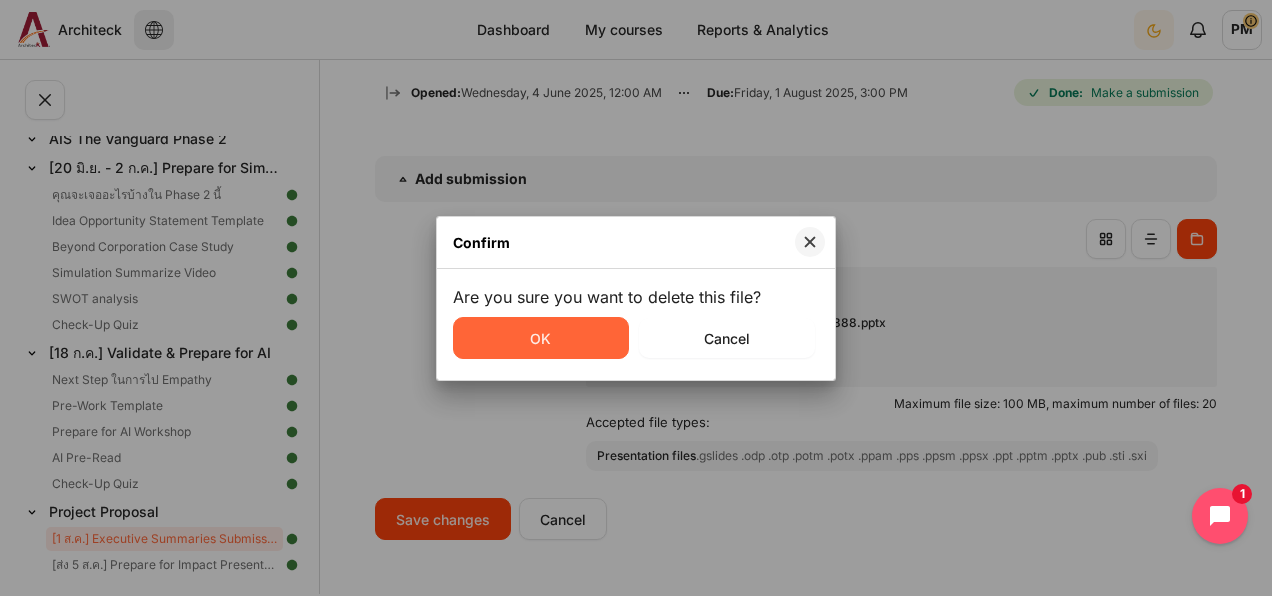 click on "OK" at bounding box center [541, 338] 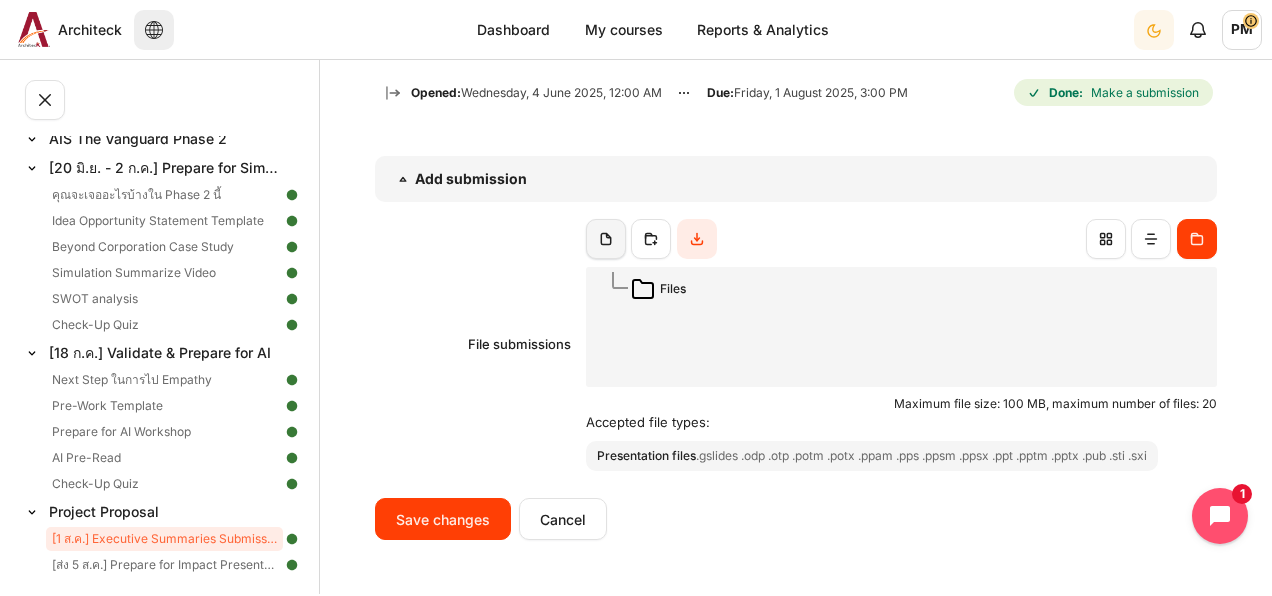 click at bounding box center [606, 239] 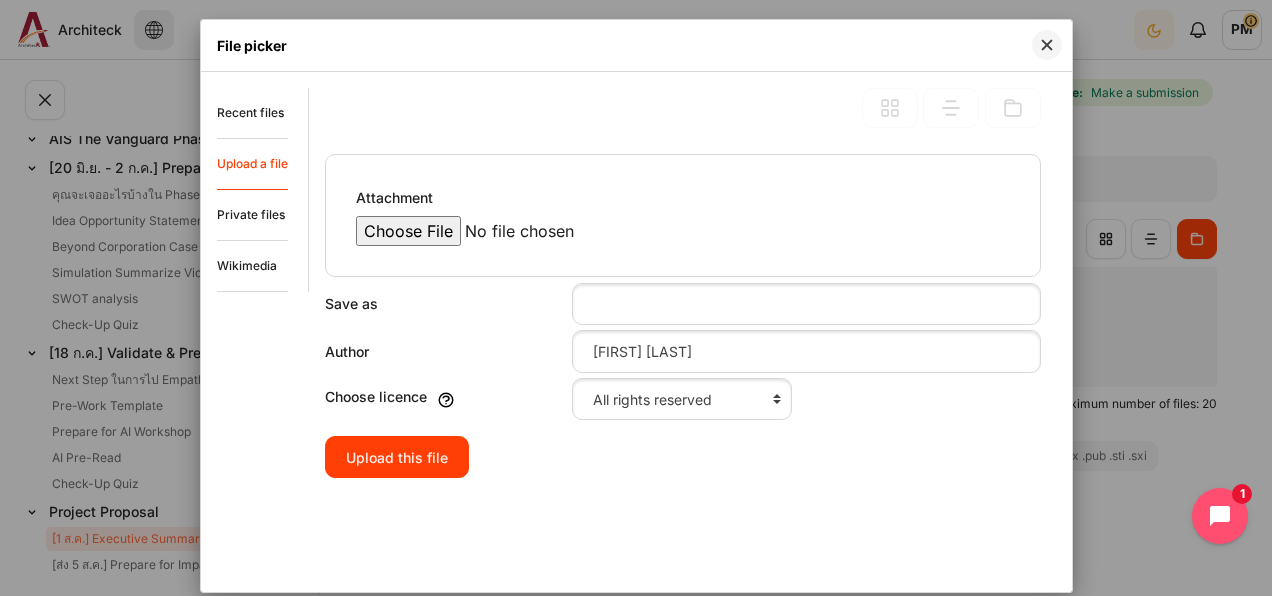 click on "Attachment" at bounding box center (526, 231) 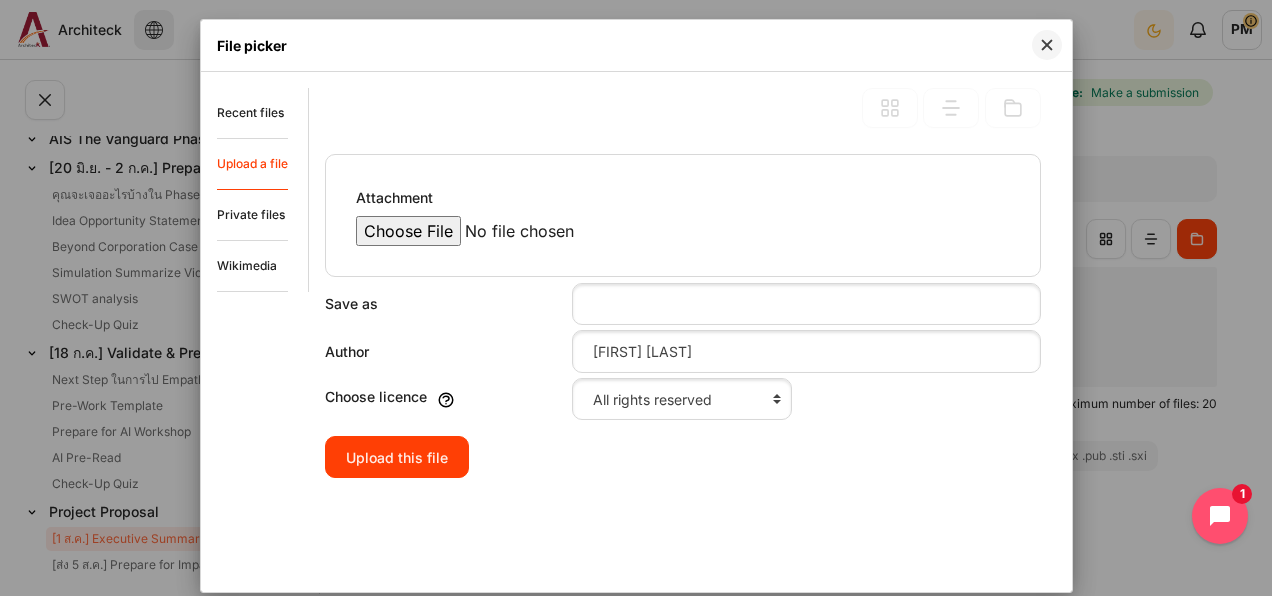 type on "C:\fakepath\Executive Summary_Pitbull888.pptx" 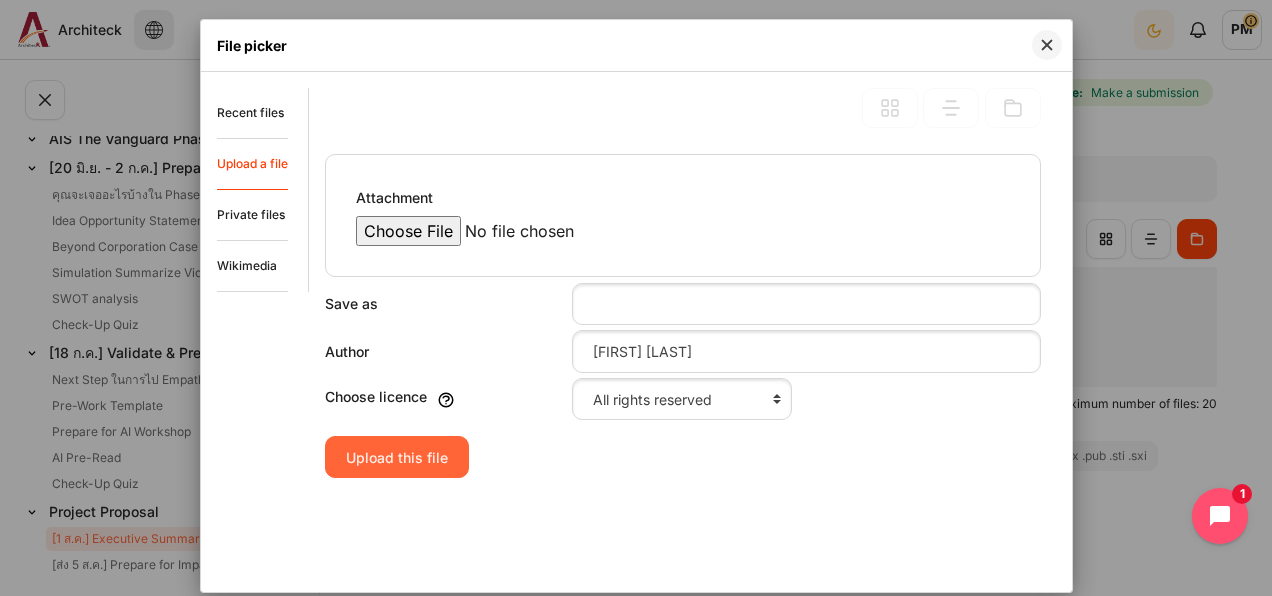 click on "Upload this file" at bounding box center [397, 457] 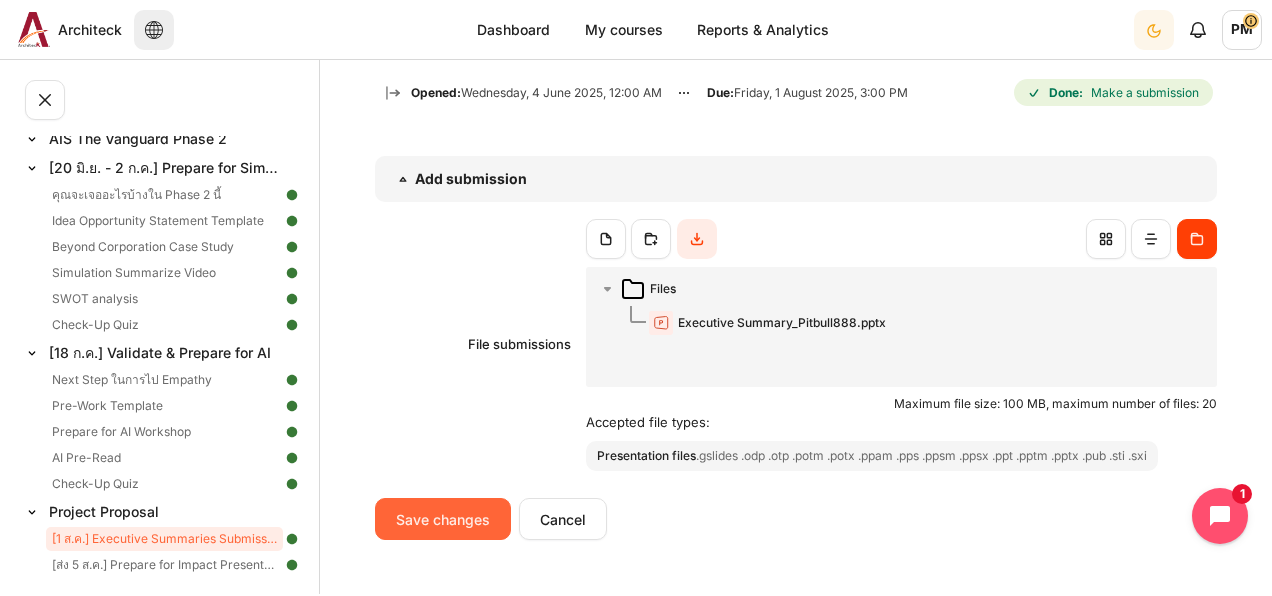 click on "Save changes" at bounding box center [443, 519] 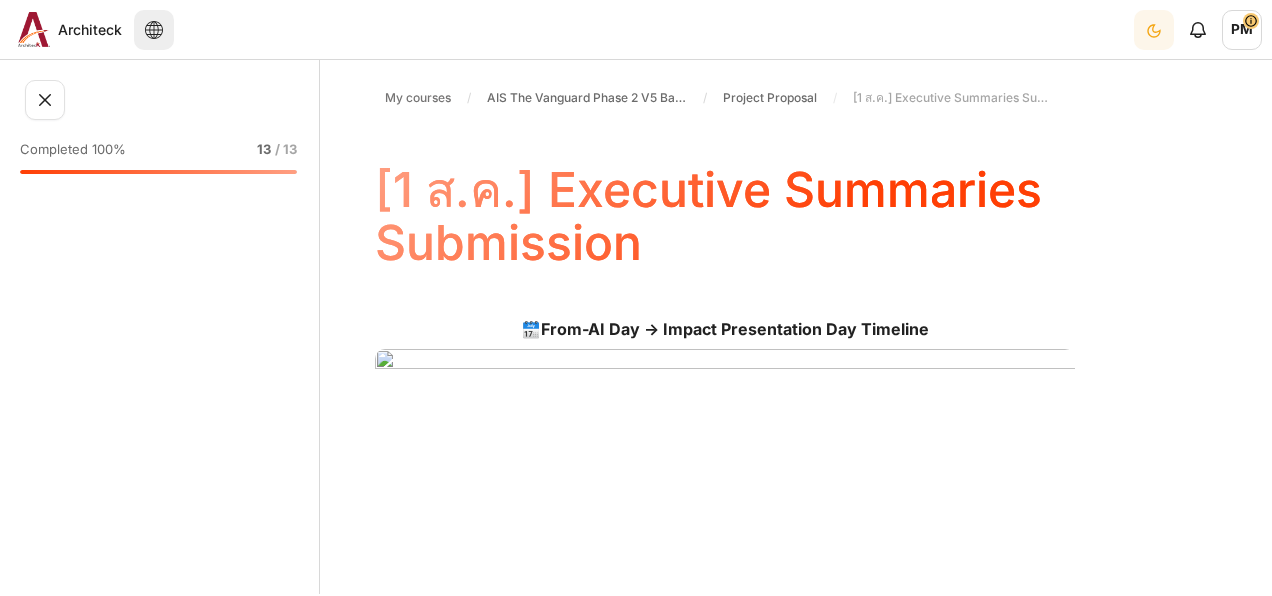 scroll, scrollTop: 0, scrollLeft: 0, axis: both 